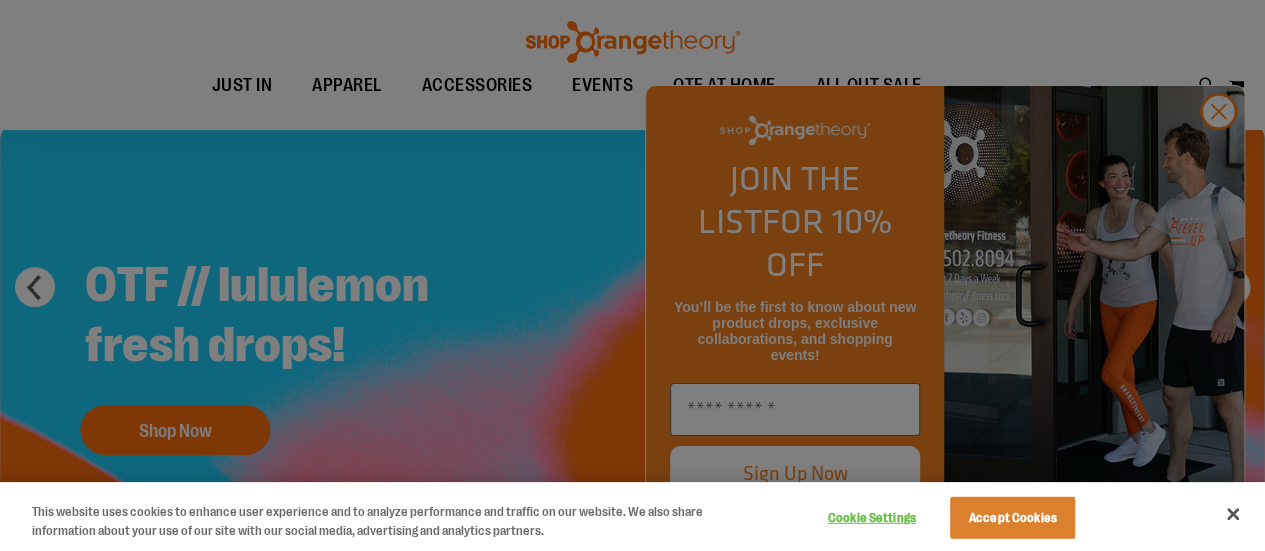 scroll, scrollTop: 100, scrollLeft: 0, axis: vertical 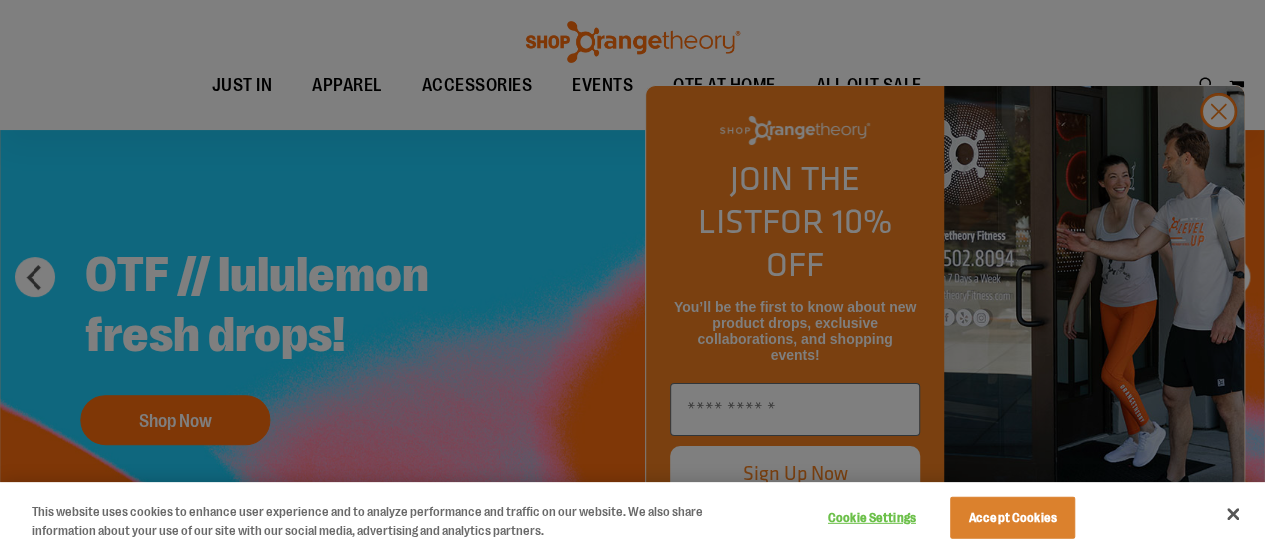 type on "**********" 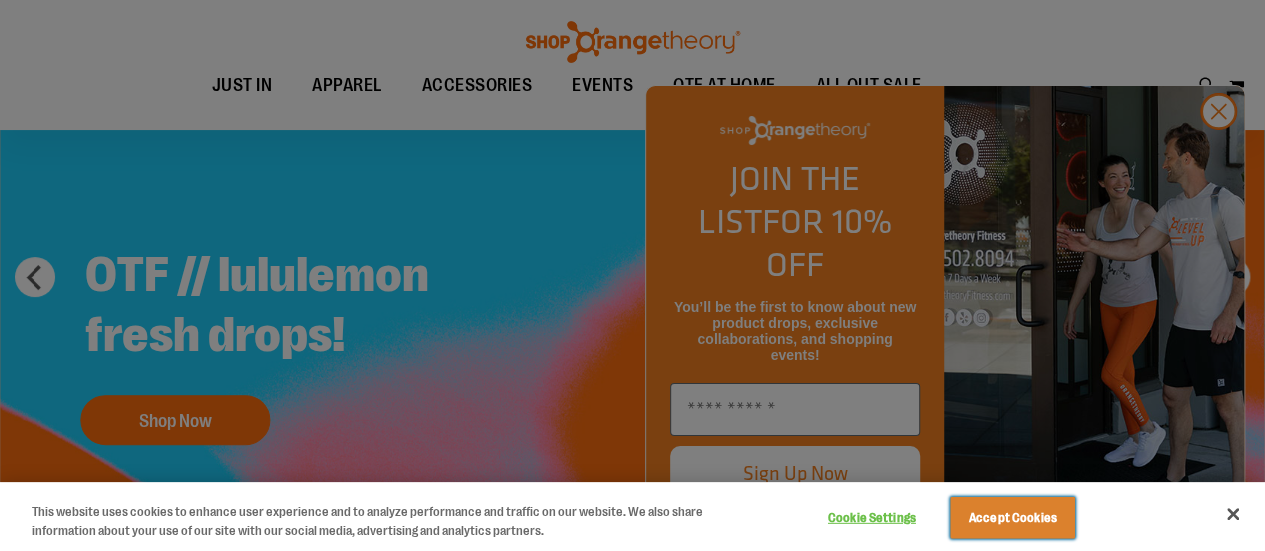 click on "Accept Cookies" at bounding box center [1012, 518] 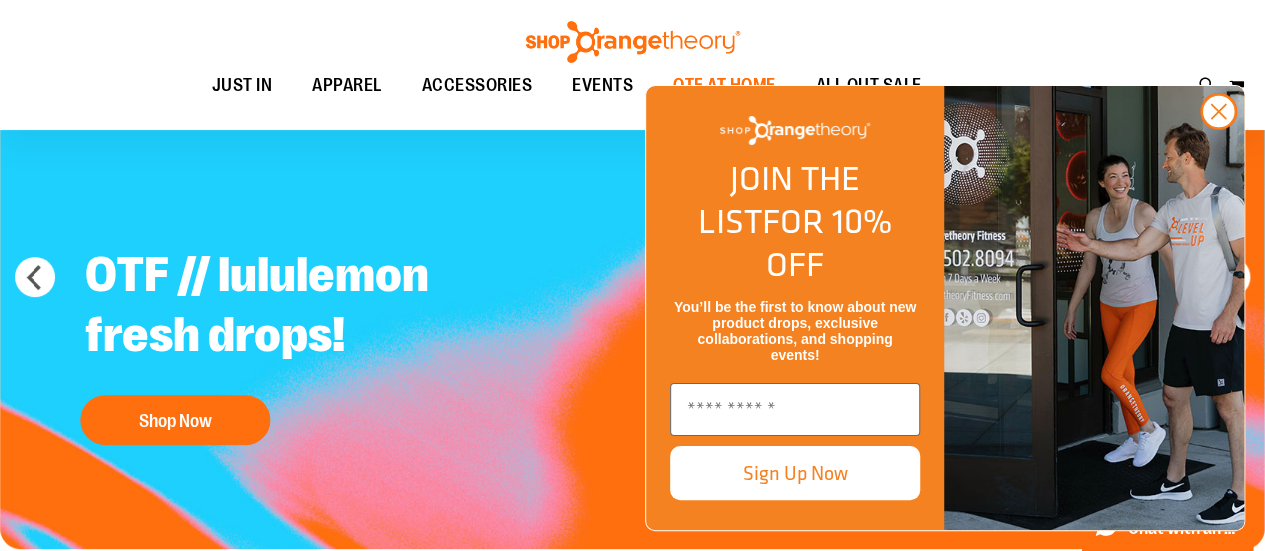 click on "OTF AT HOME" at bounding box center (724, 85) 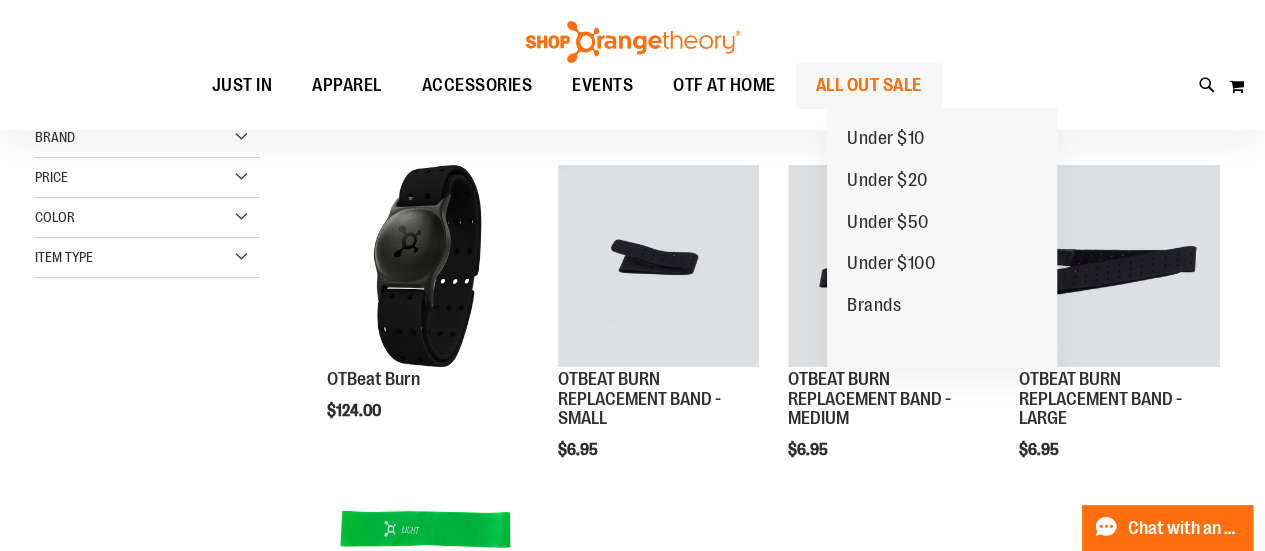 scroll, scrollTop: 0, scrollLeft: 0, axis: both 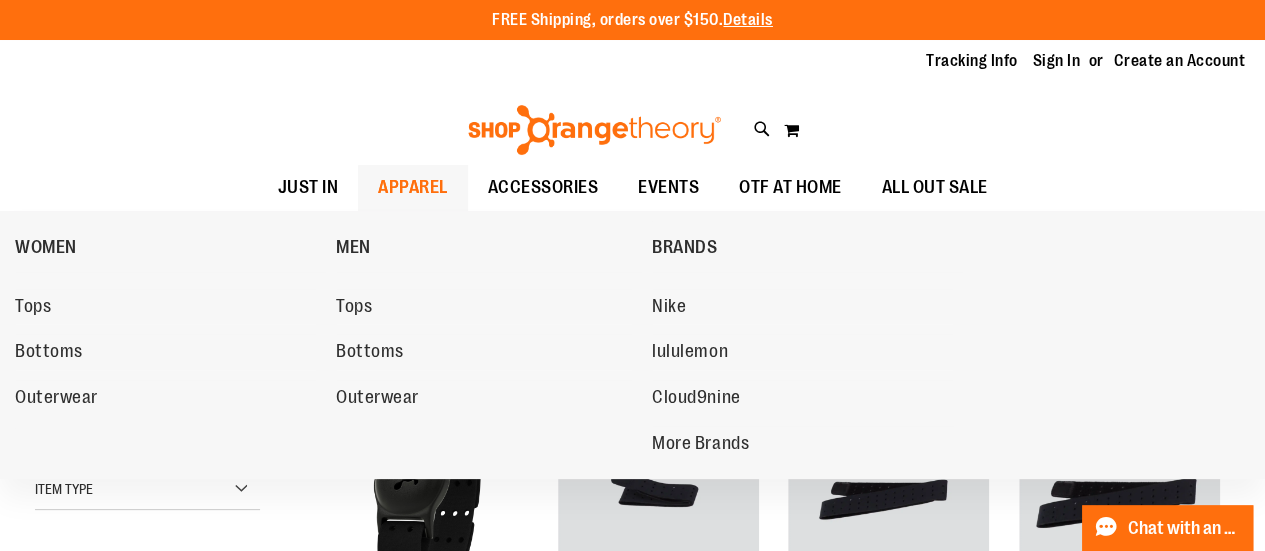 type on "**********" 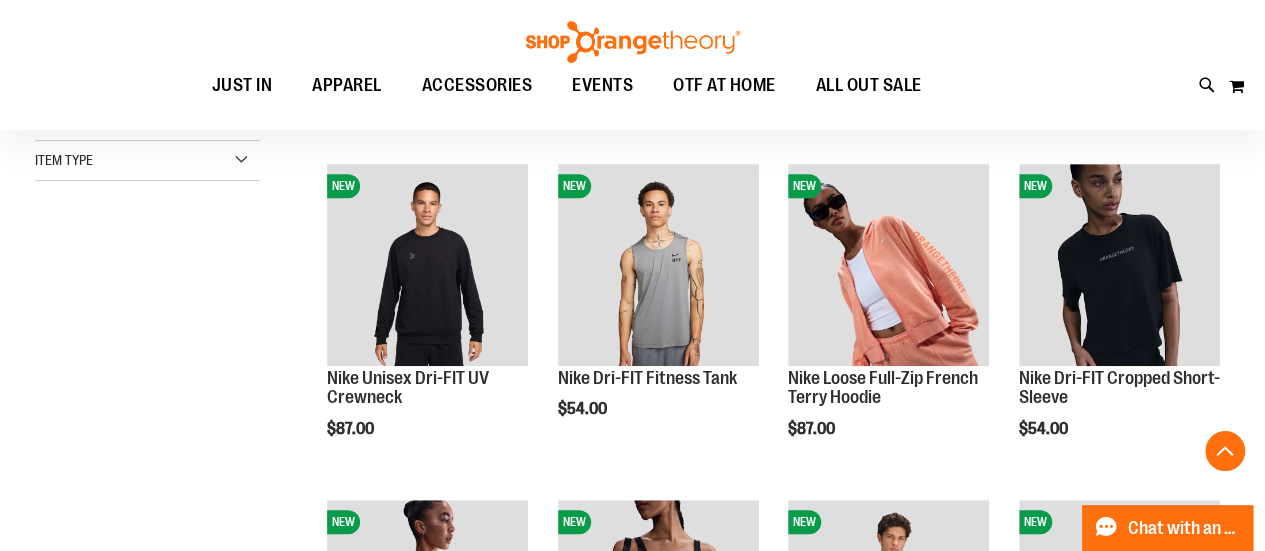 scroll, scrollTop: 398, scrollLeft: 0, axis: vertical 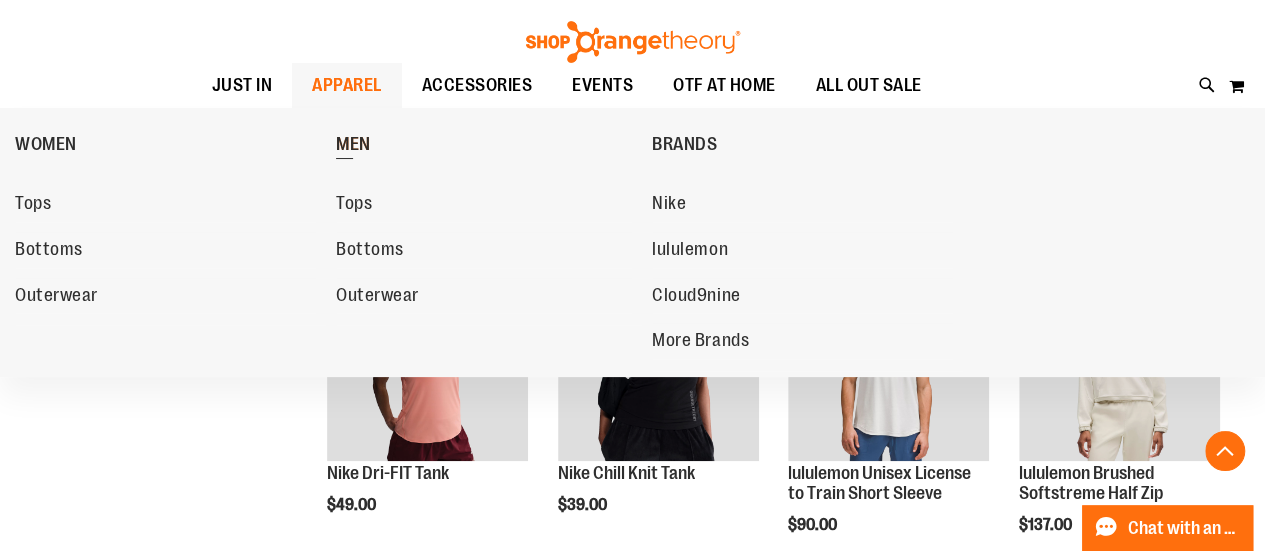 type on "**********" 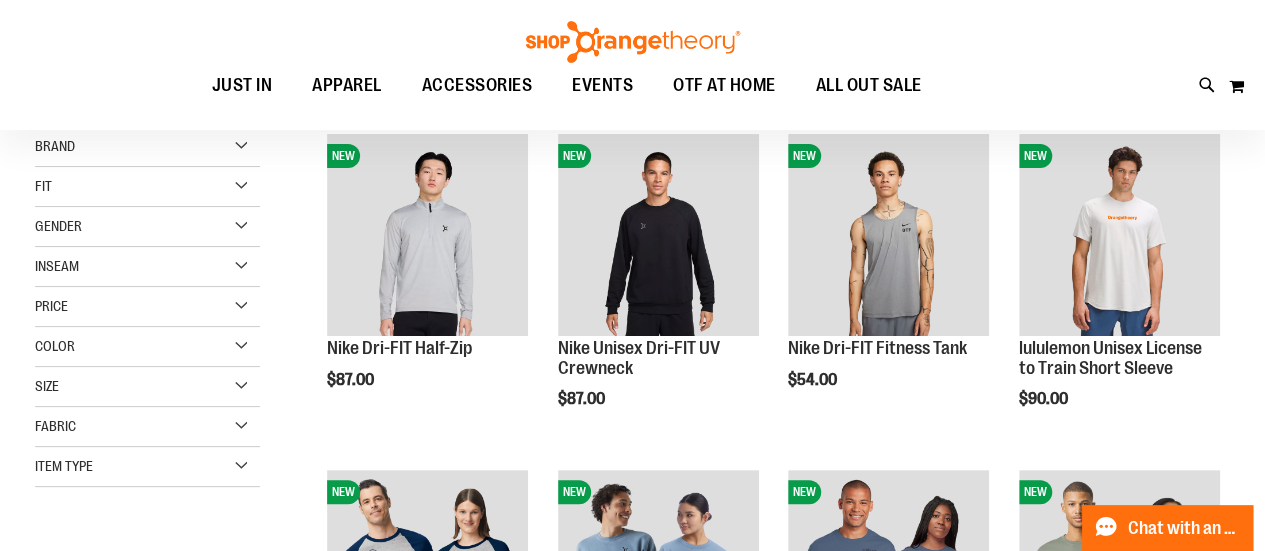 scroll, scrollTop: 98, scrollLeft: 0, axis: vertical 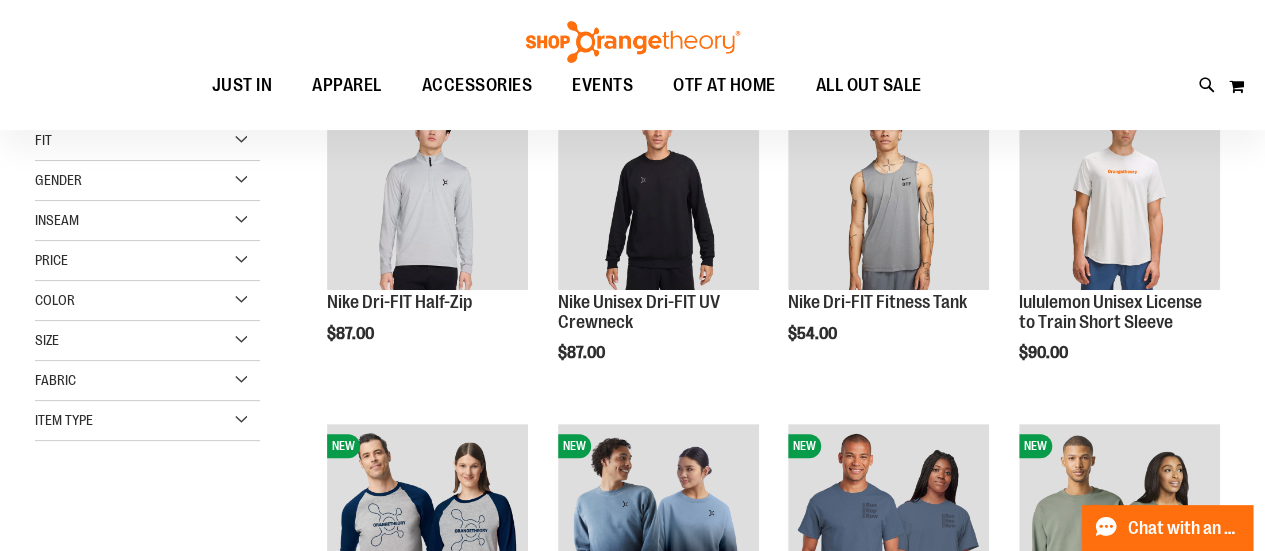 type on "**********" 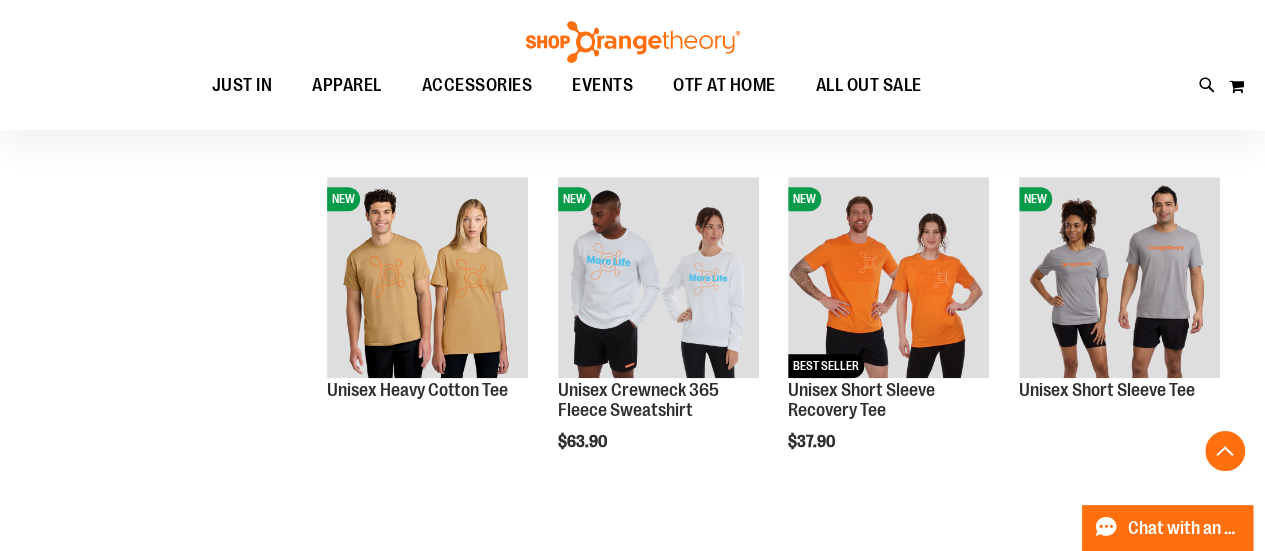 scroll, scrollTop: 674, scrollLeft: 0, axis: vertical 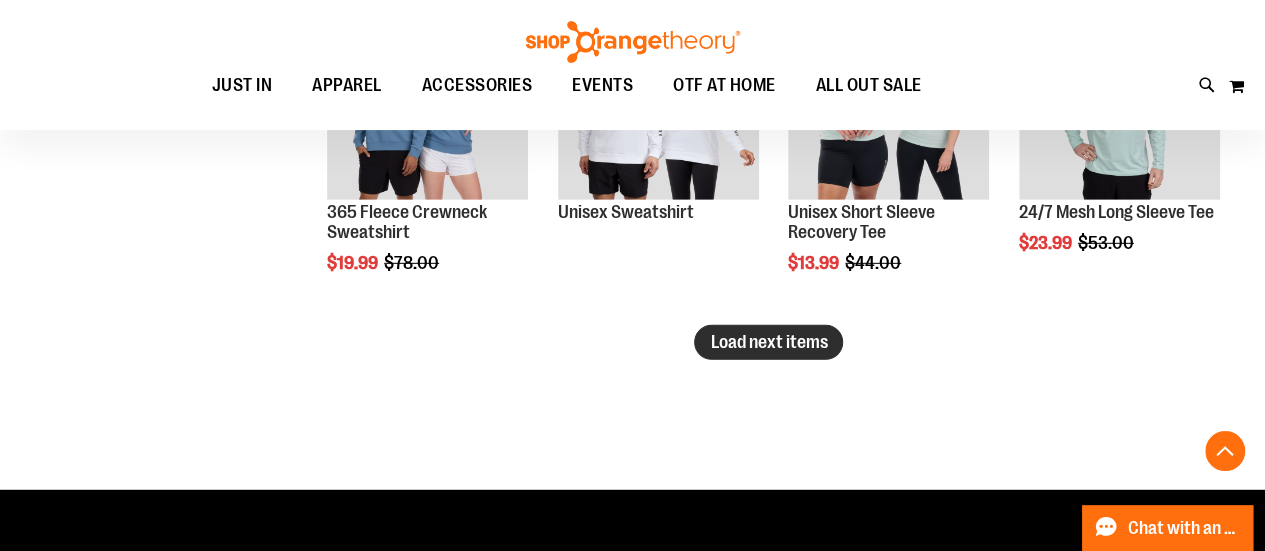 click on "Load next items" at bounding box center [768, 342] 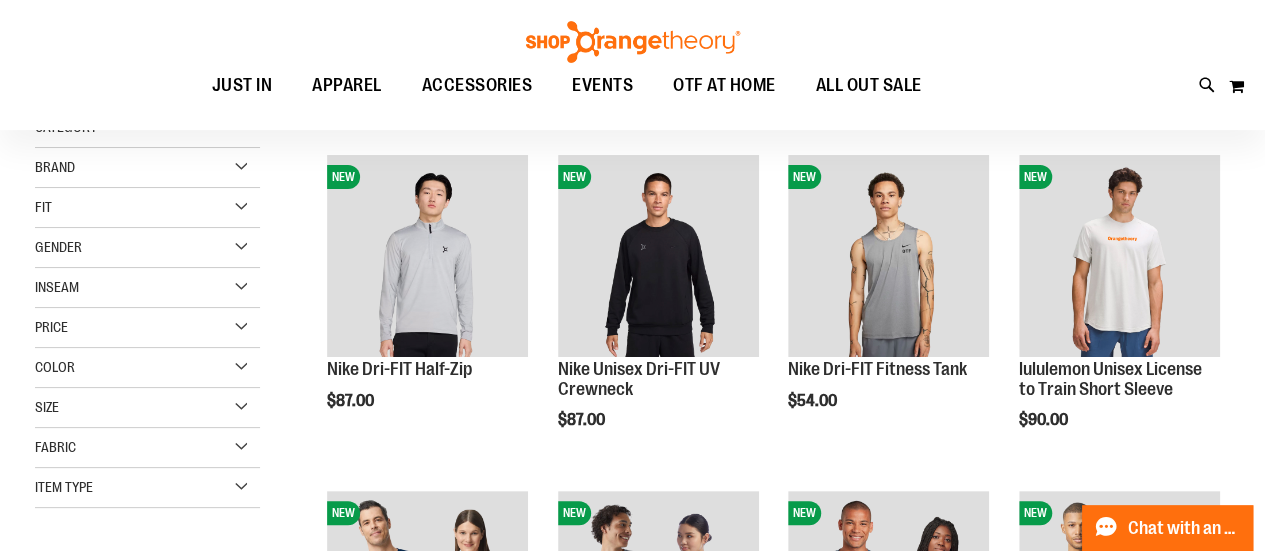 scroll, scrollTop: 0, scrollLeft: 0, axis: both 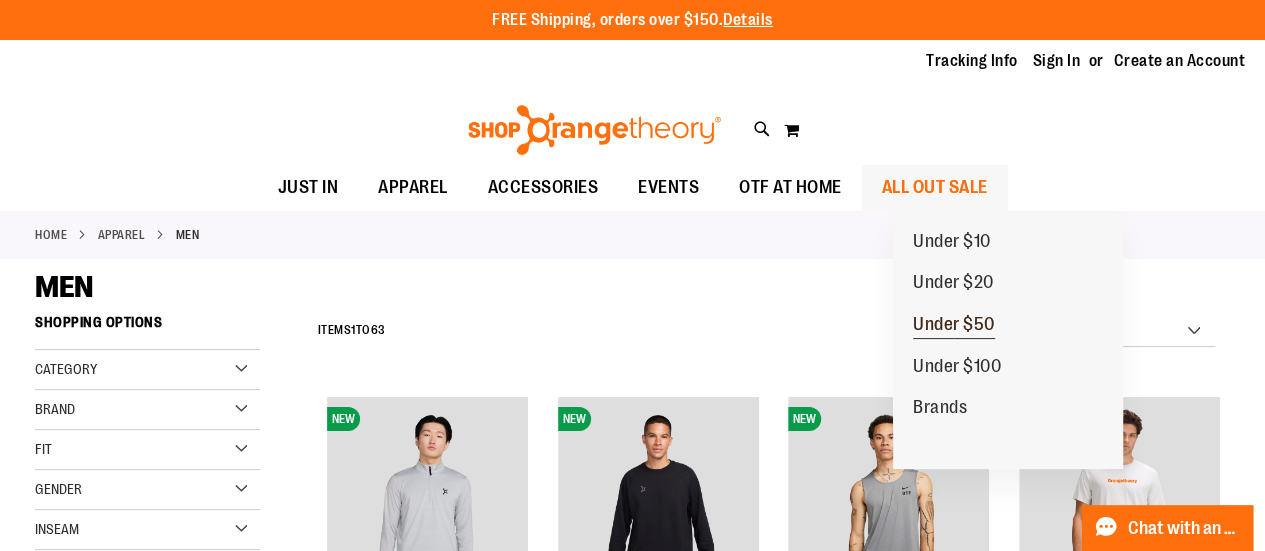 click on "Under $50" at bounding box center [954, 326] 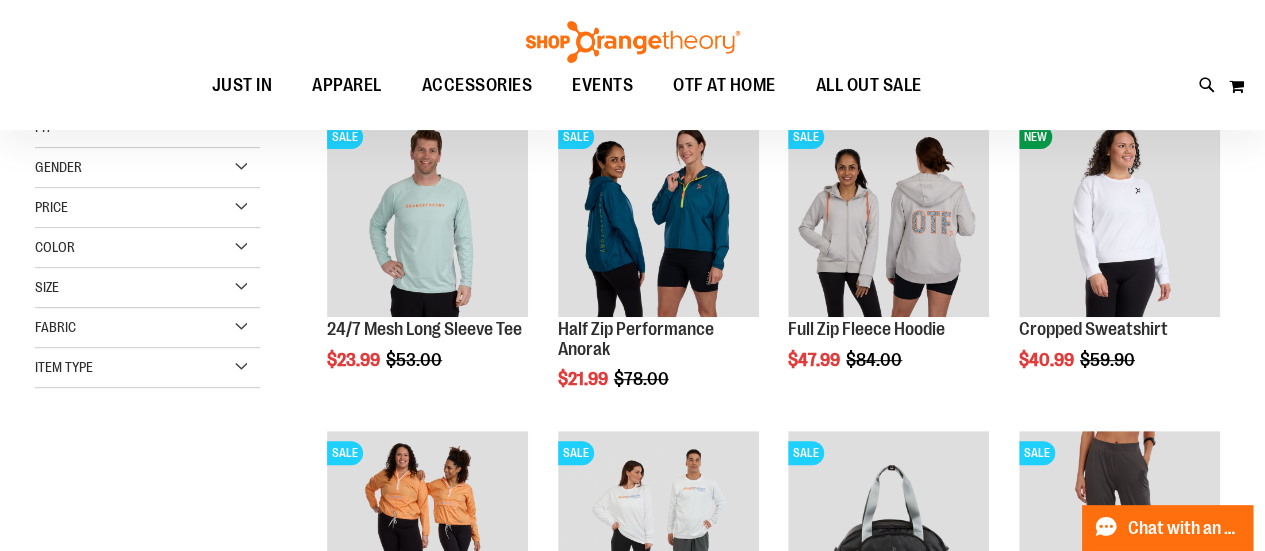 scroll, scrollTop: 300, scrollLeft: 0, axis: vertical 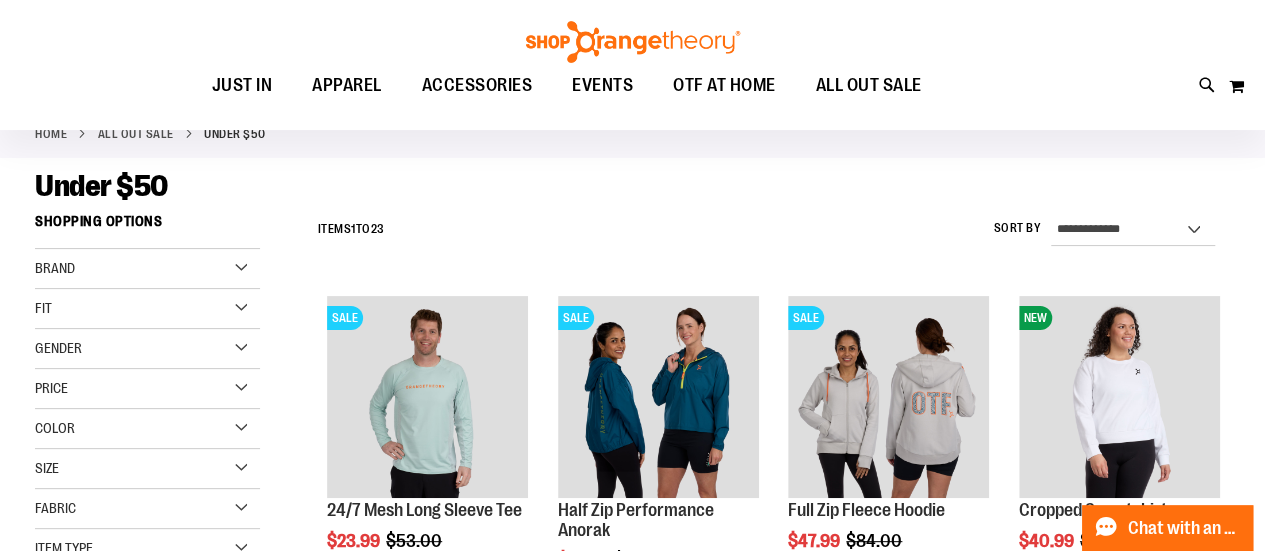 type on "**********" 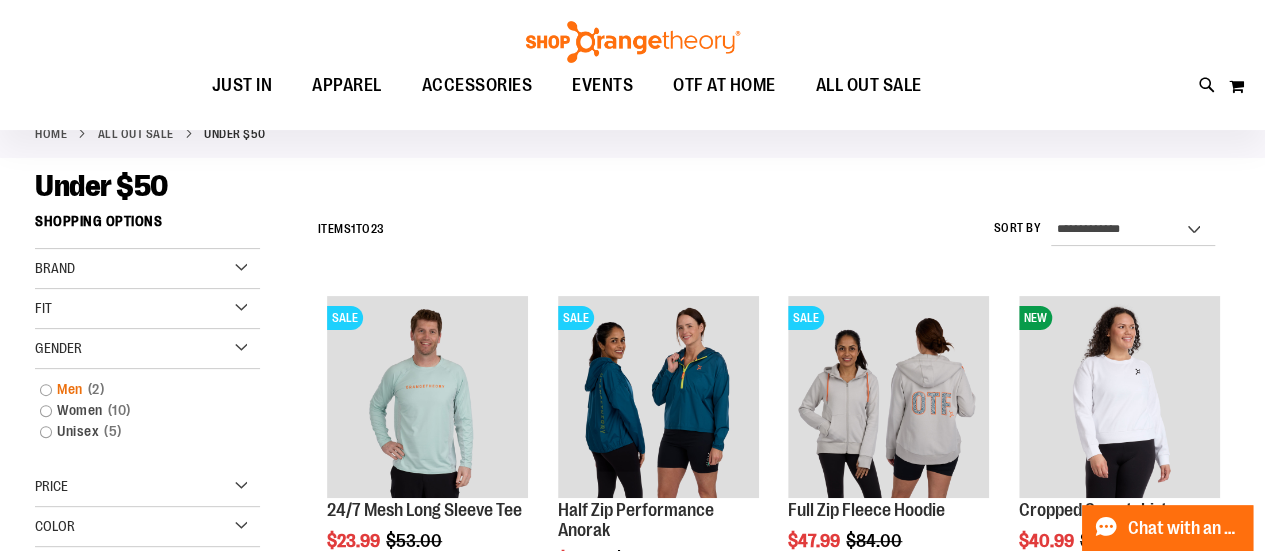 click on "Men                                             2
items" at bounding box center (138, 389) 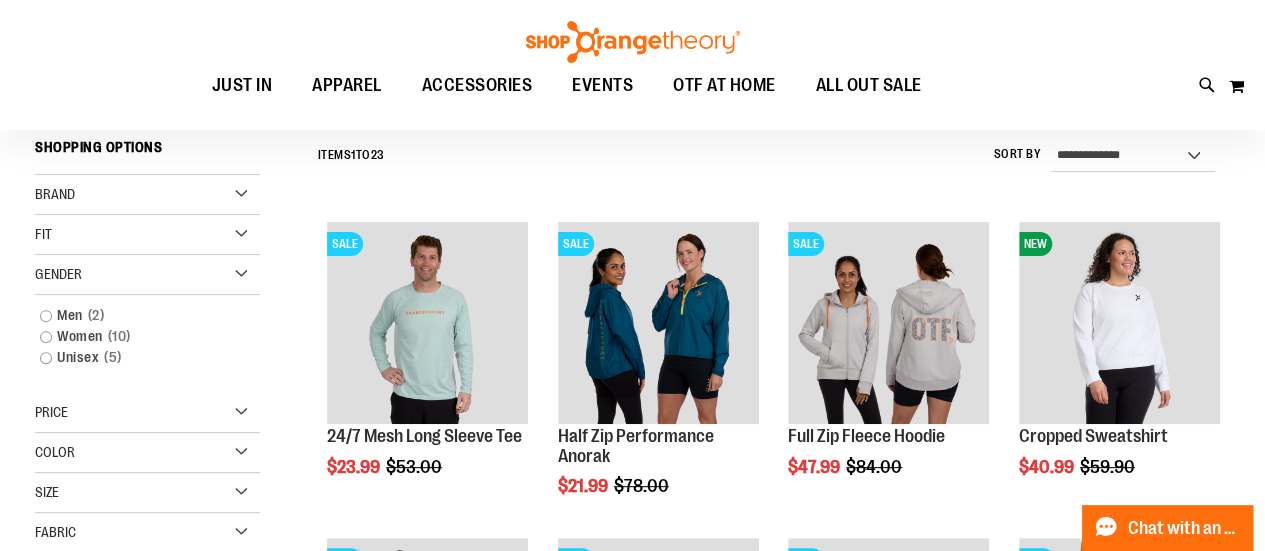 scroll, scrollTop: 175, scrollLeft: 0, axis: vertical 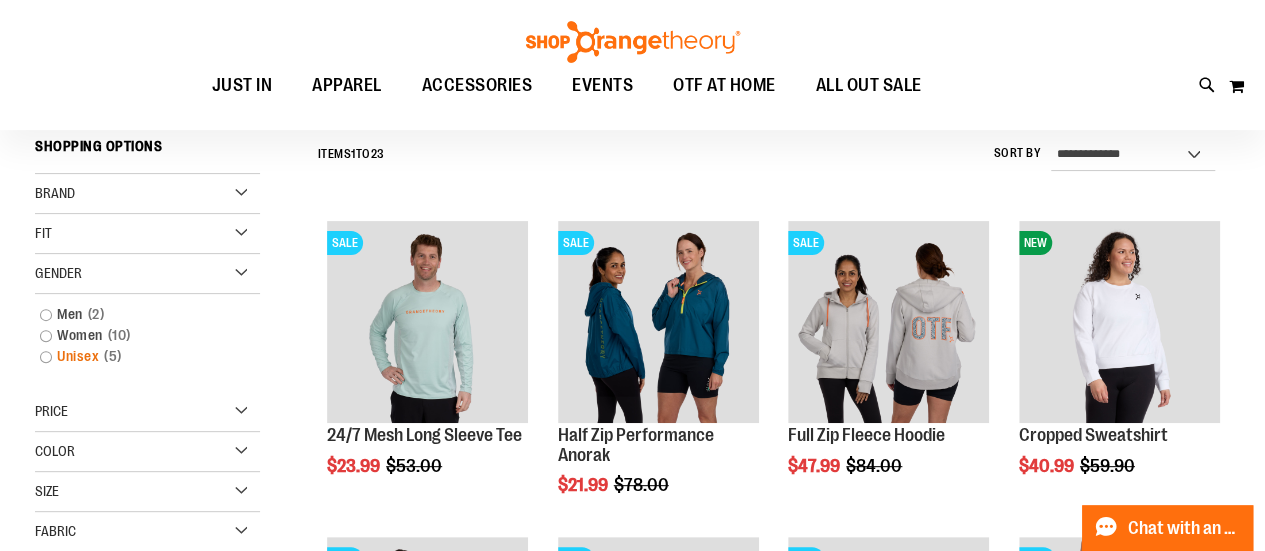 click on "Unisex                                             5
items" at bounding box center [138, 356] 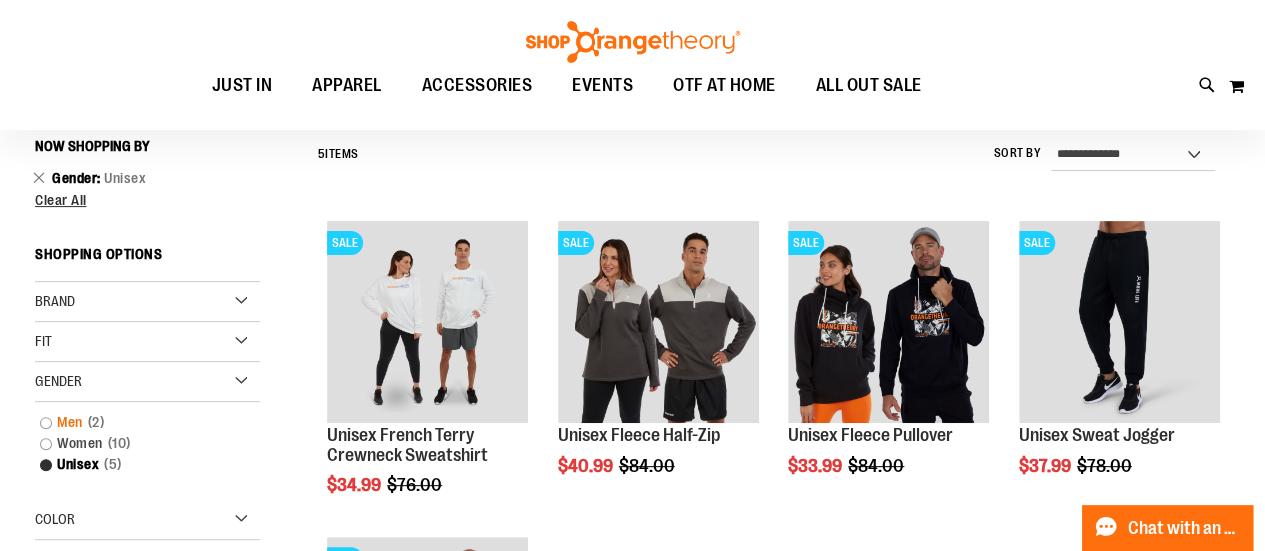 click on "Men                                             2
items" at bounding box center [138, 422] 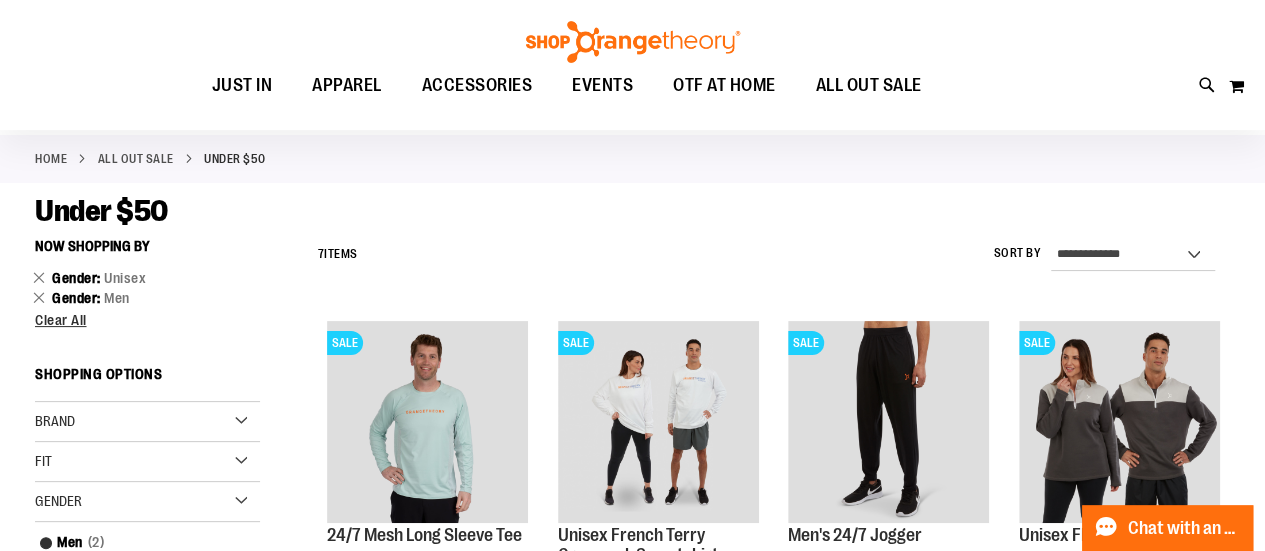 scroll, scrollTop: 0, scrollLeft: 0, axis: both 